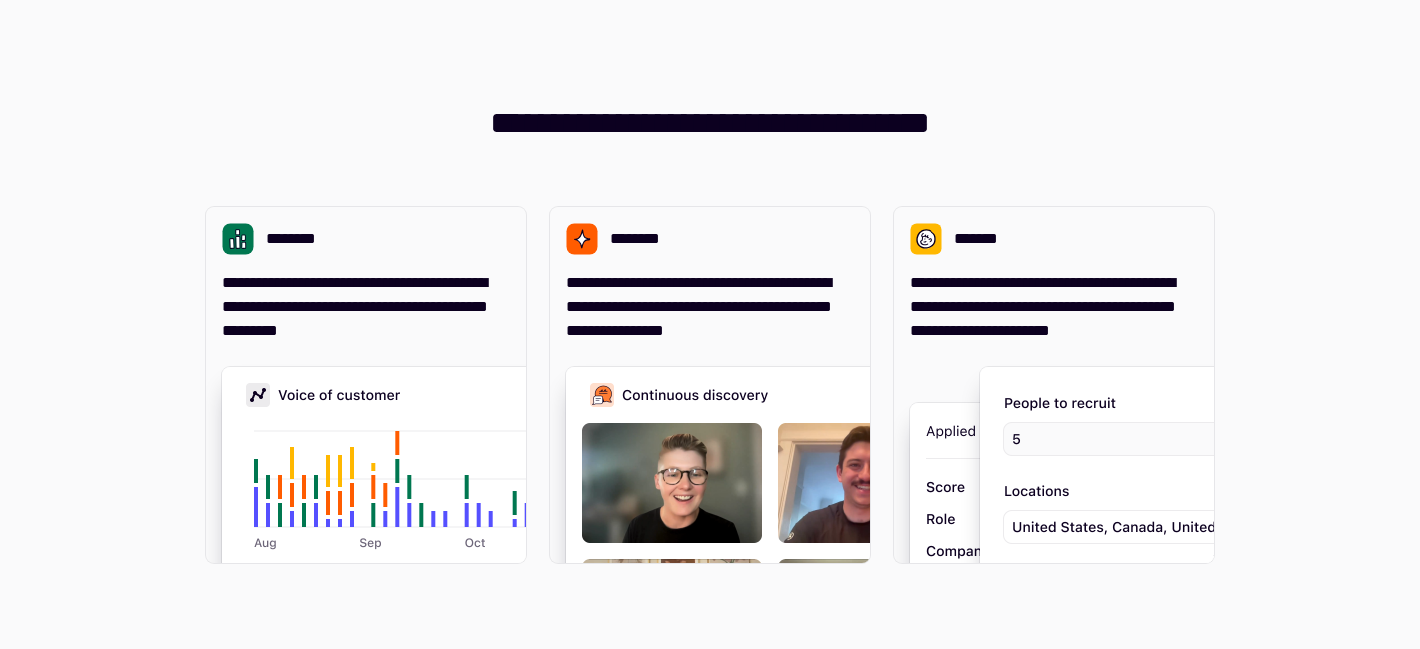 scroll, scrollTop: 0, scrollLeft: 0, axis: both 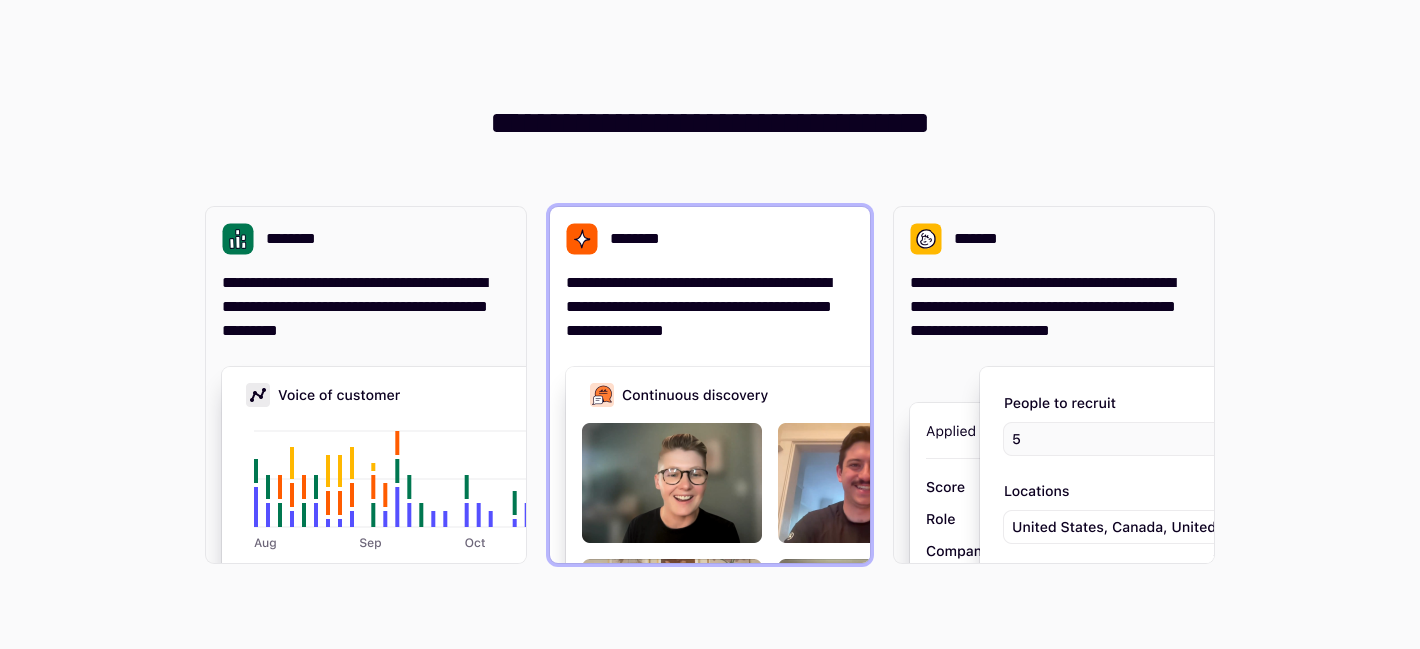 click on "**********" at bounding box center [710, 307] 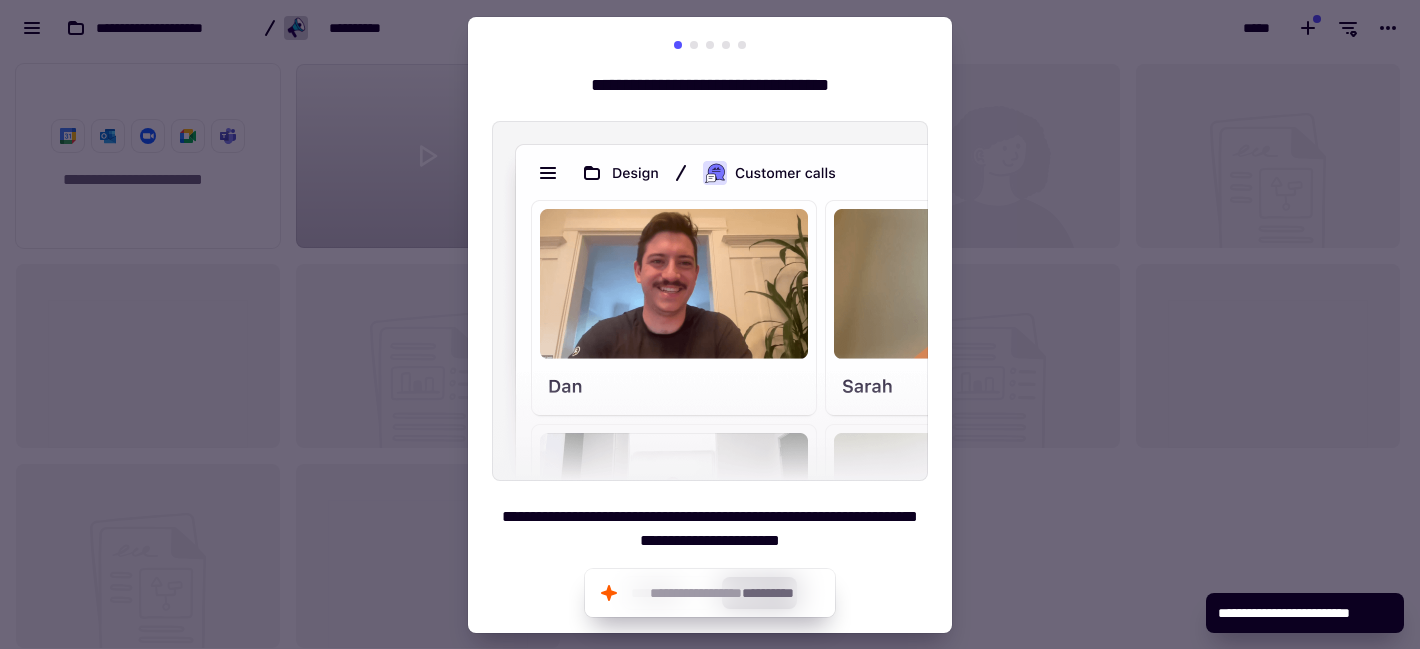 scroll, scrollTop: 1, scrollLeft: 1, axis: both 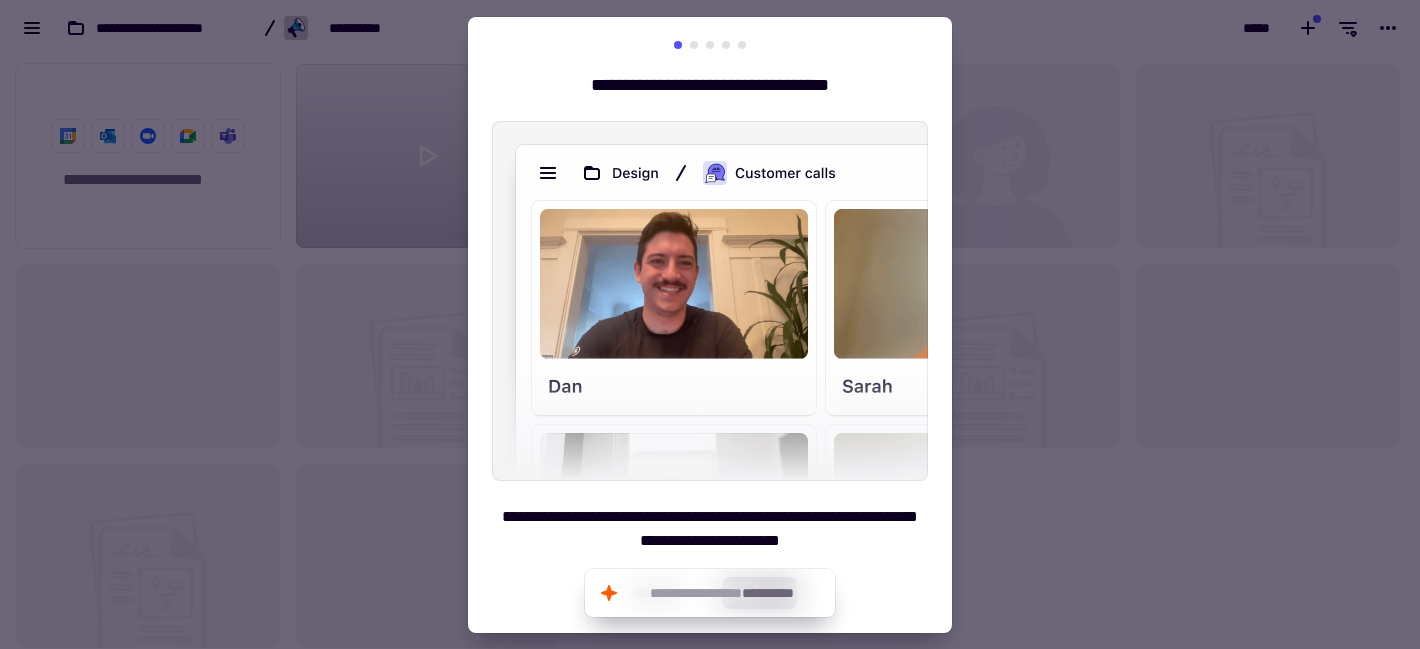 click at bounding box center [710, 324] 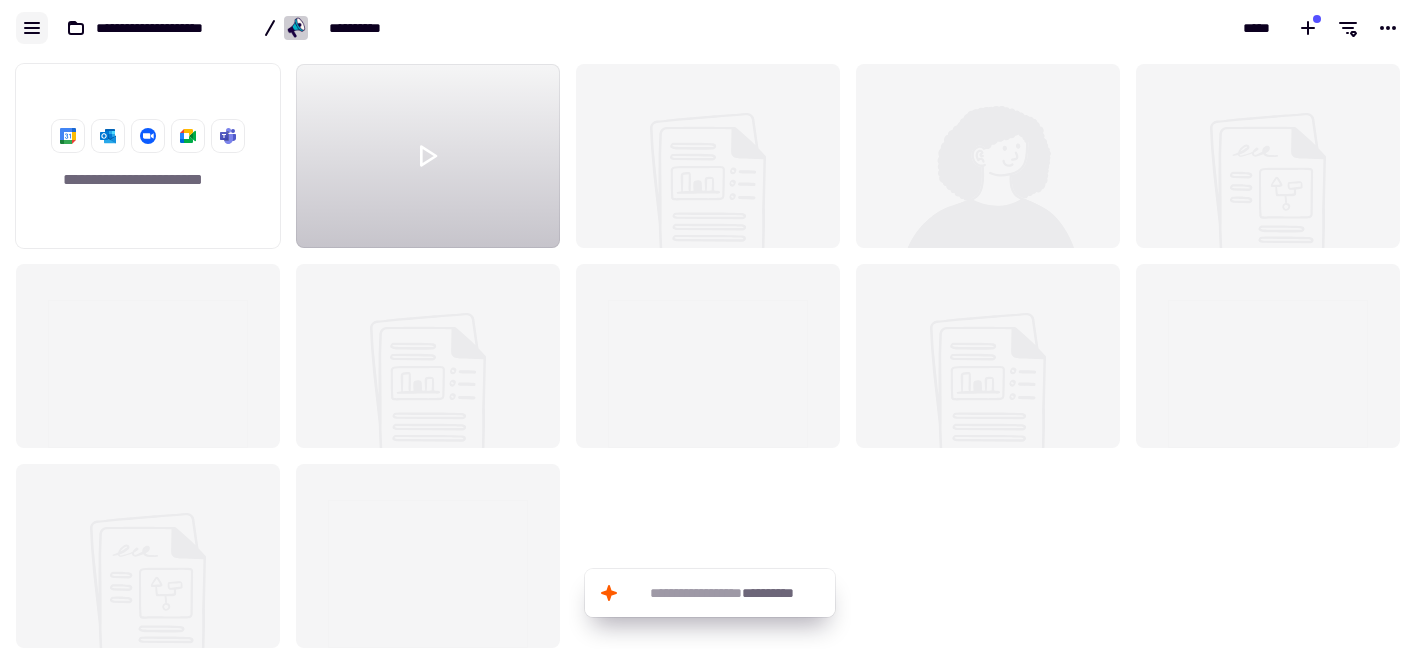 click 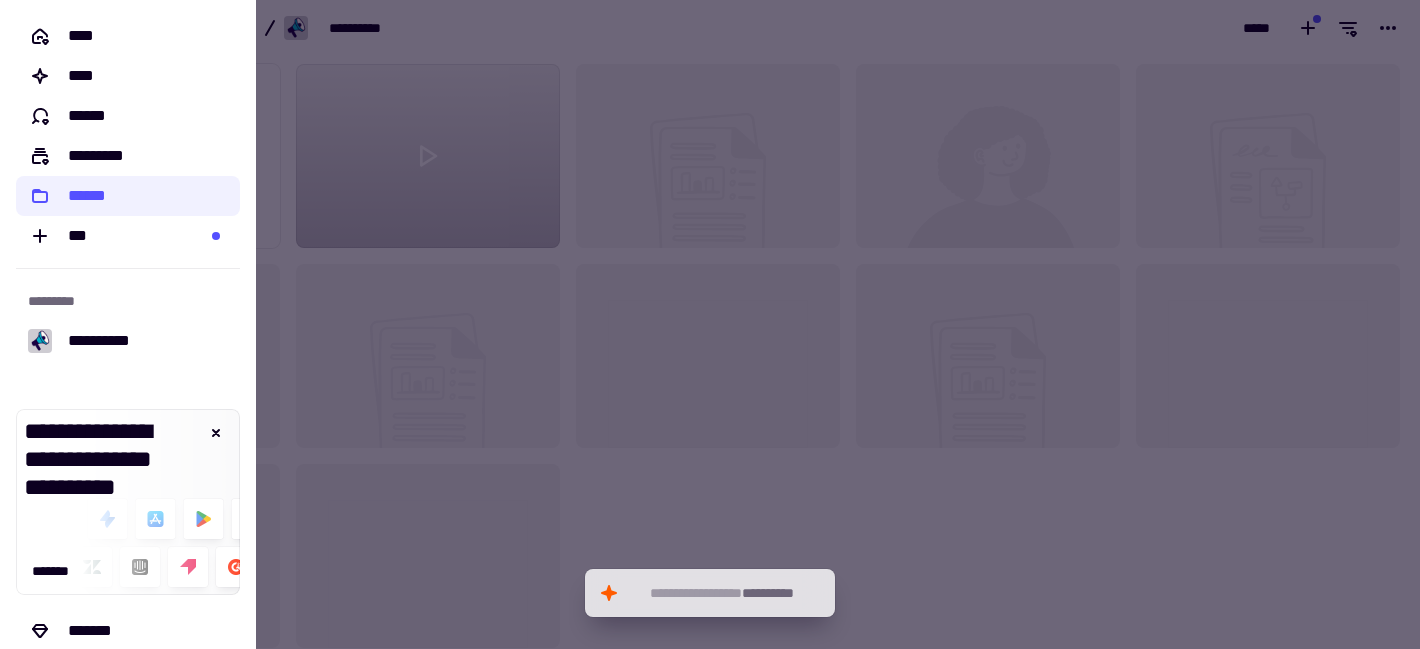 click at bounding box center (710, 324) 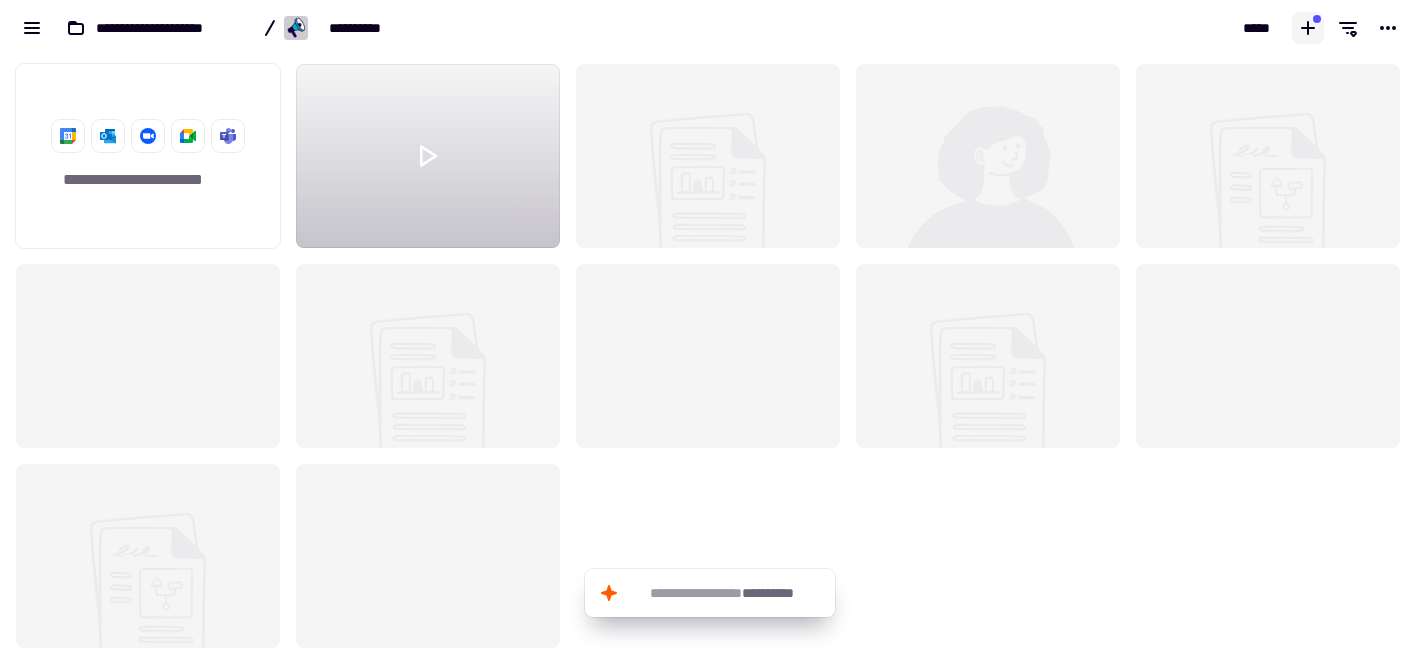 click 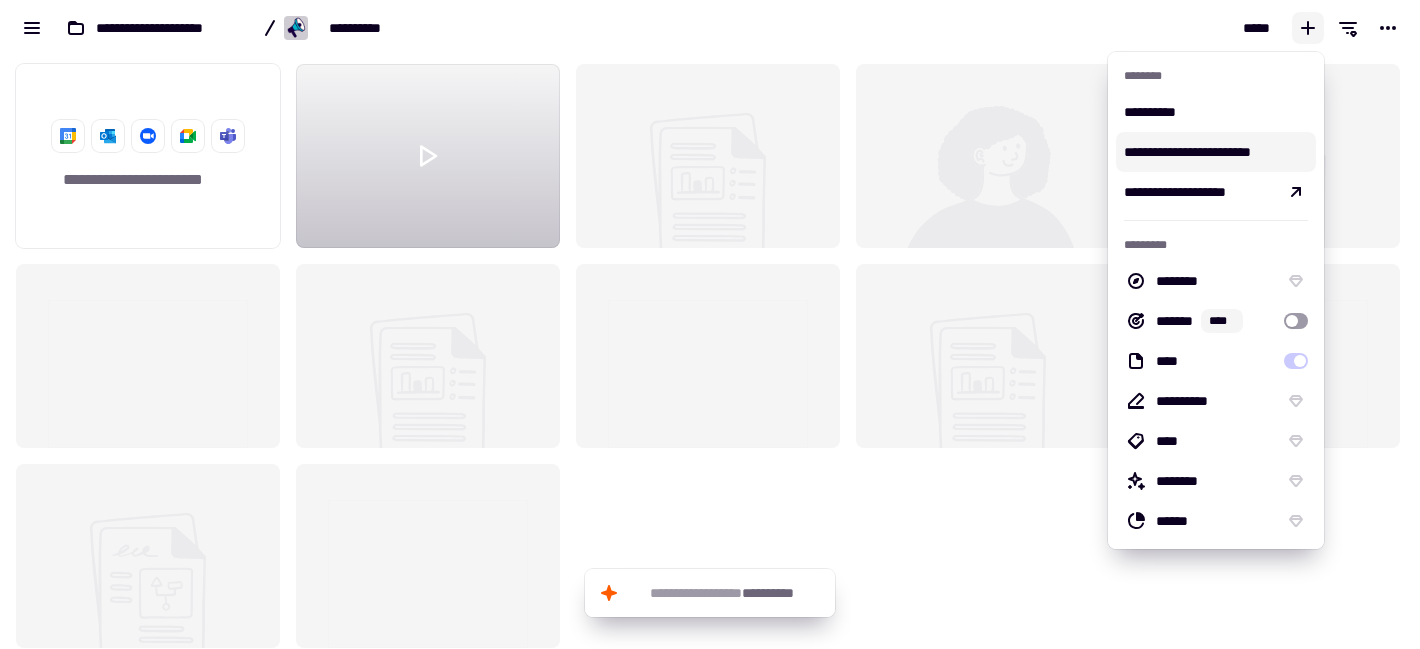 click on "**********" at bounding box center (1216, 152) 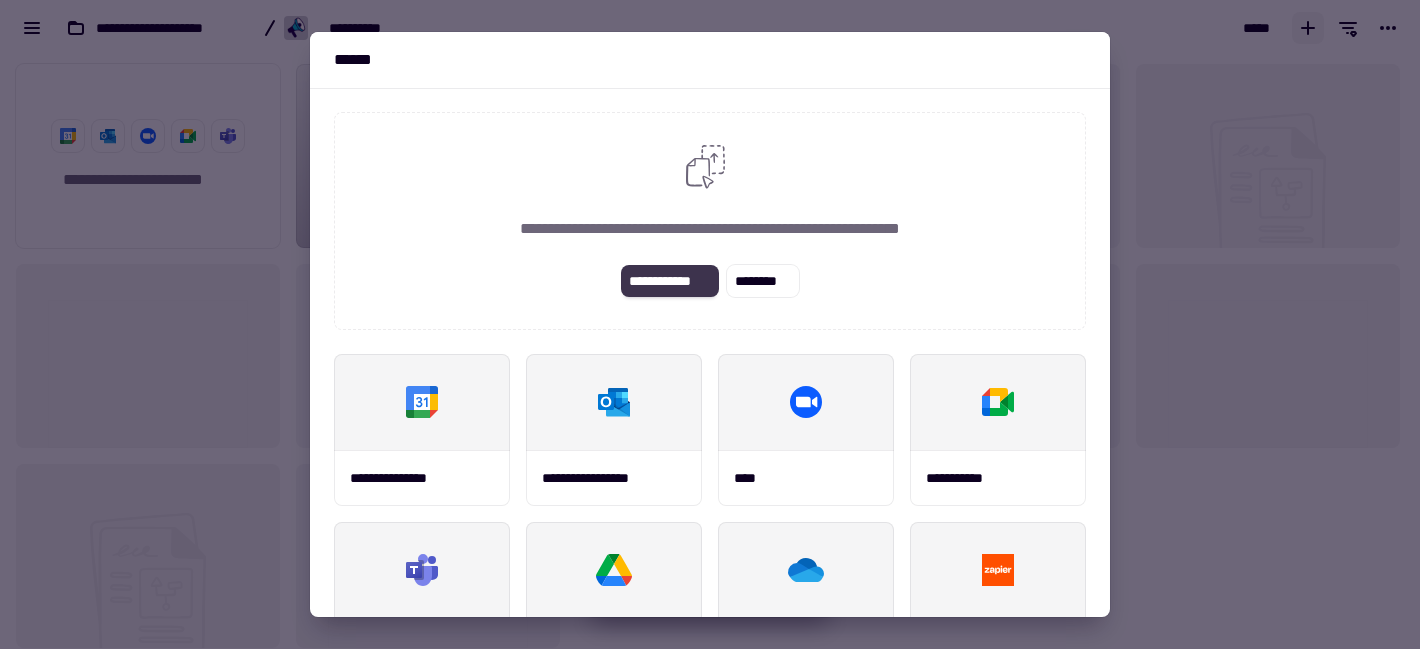 click on "**********" 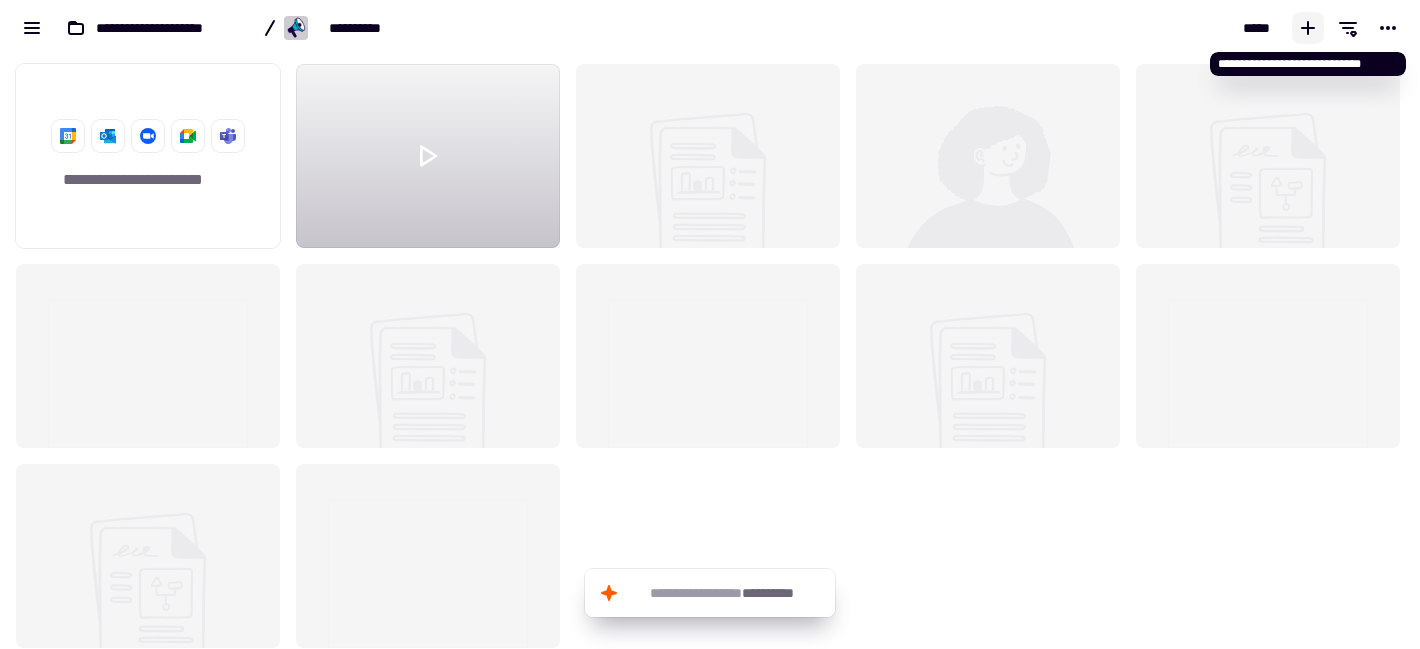 click 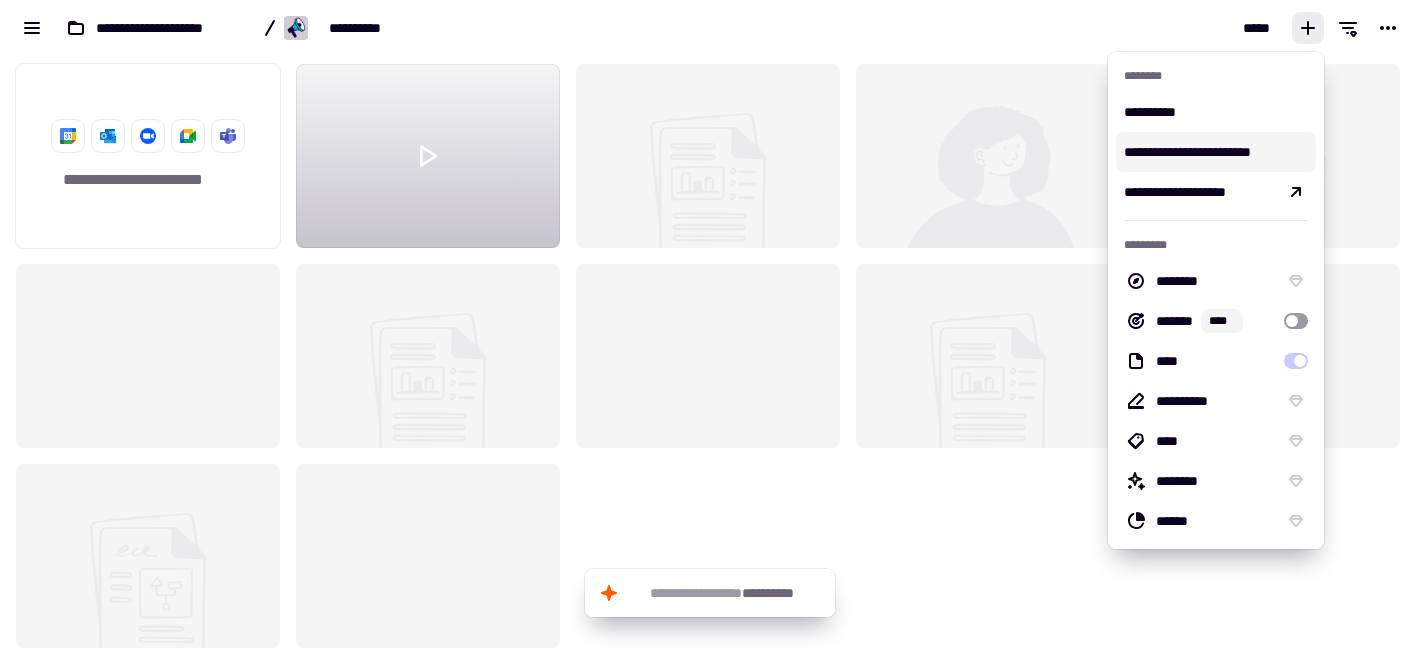 click on "**********" at bounding box center (1216, 152) 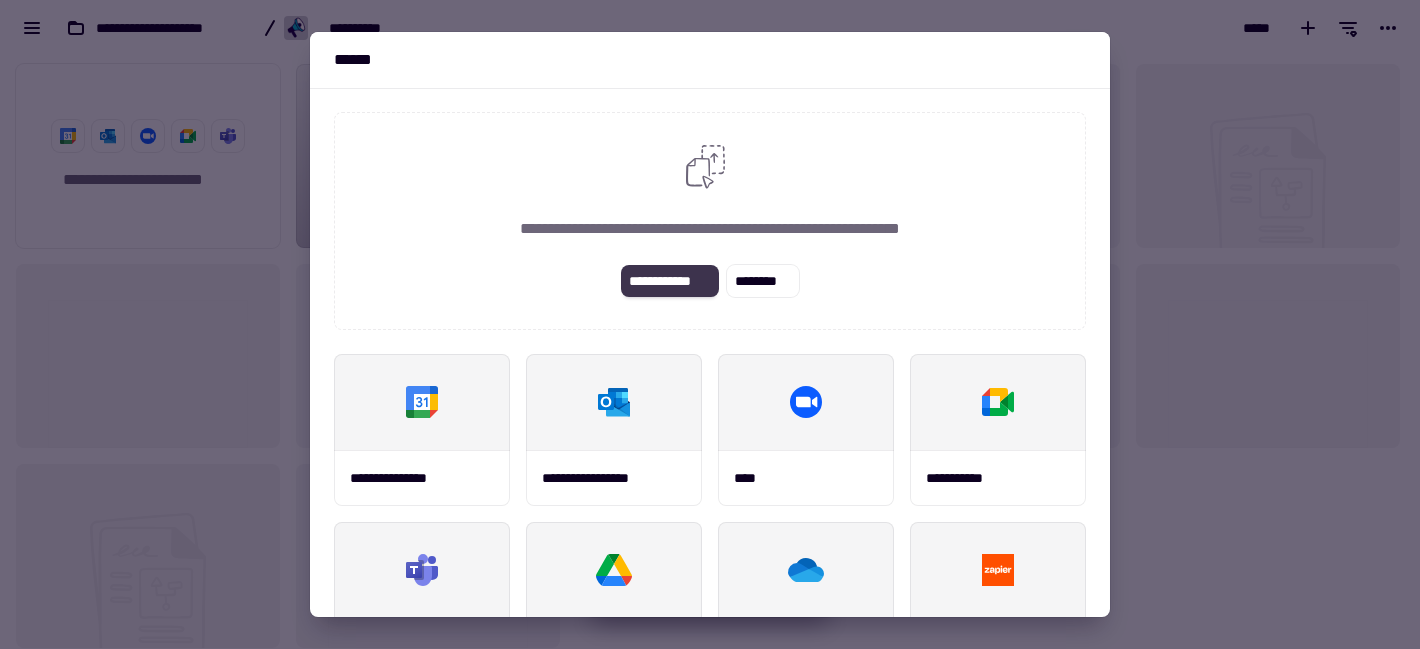 click on "**********" 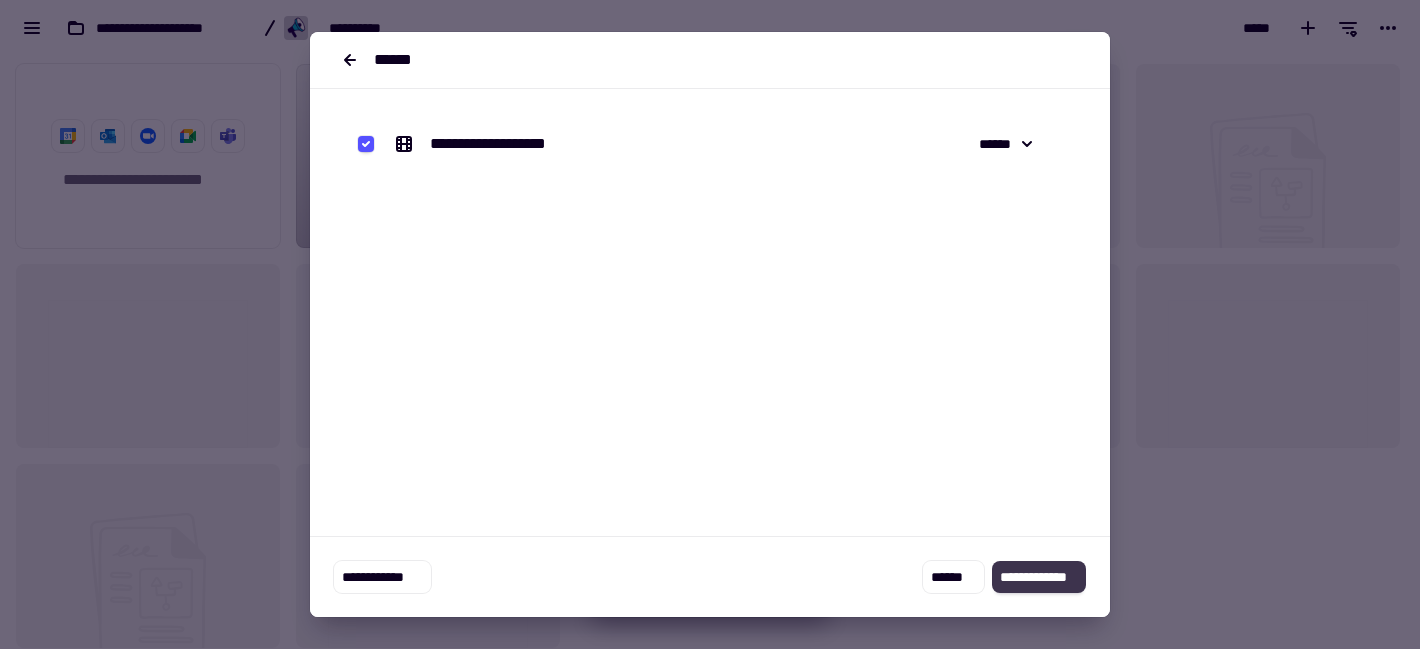 click on "**********" 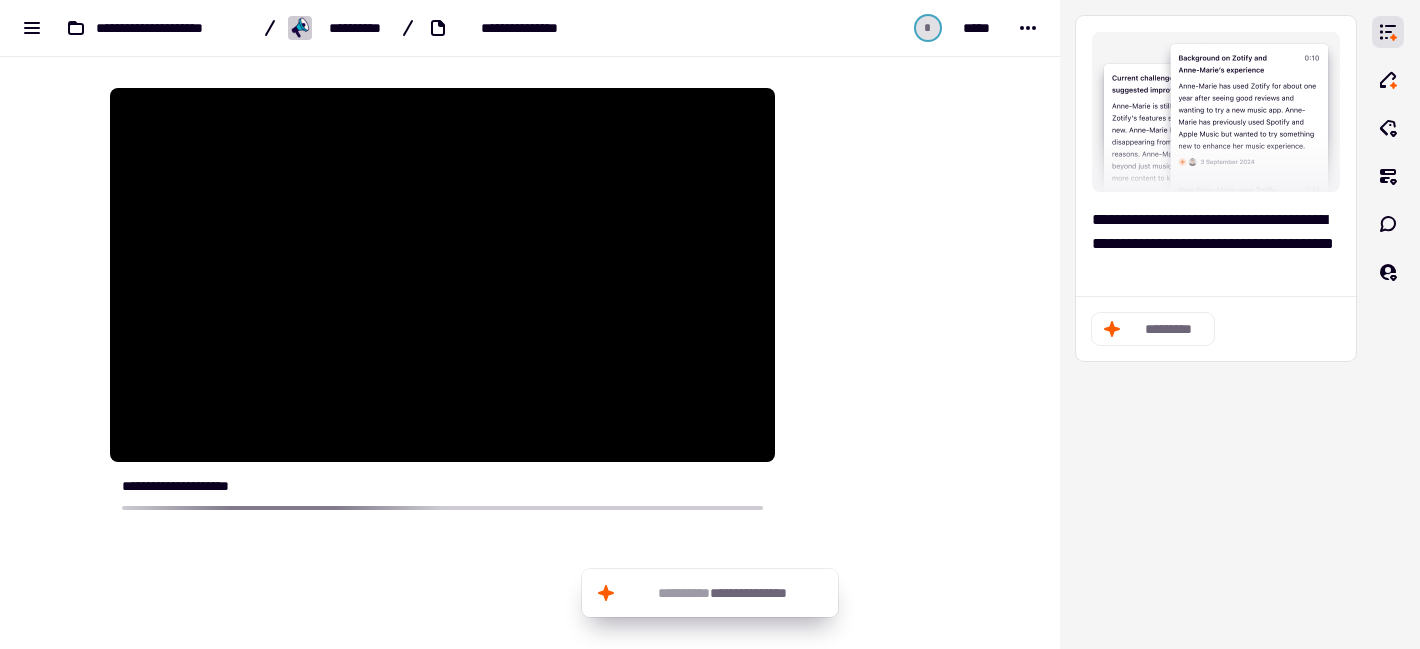scroll, scrollTop: 294, scrollLeft: 0, axis: vertical 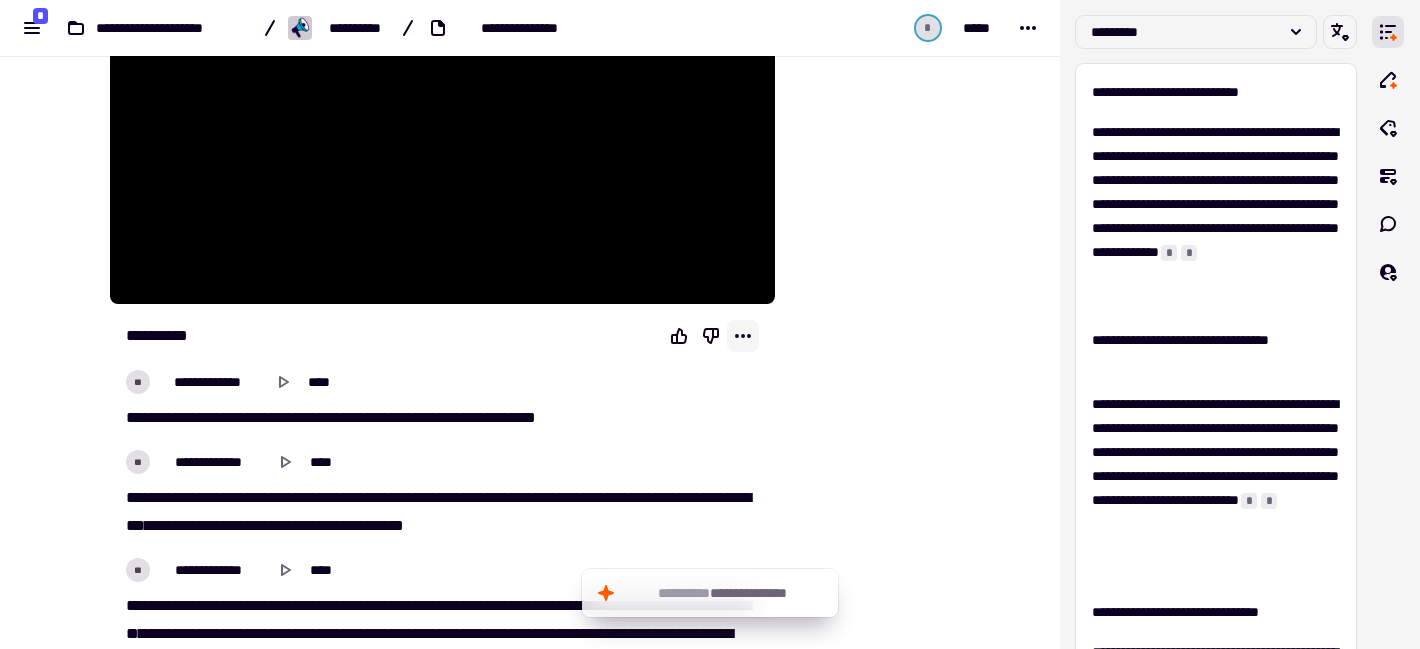 click 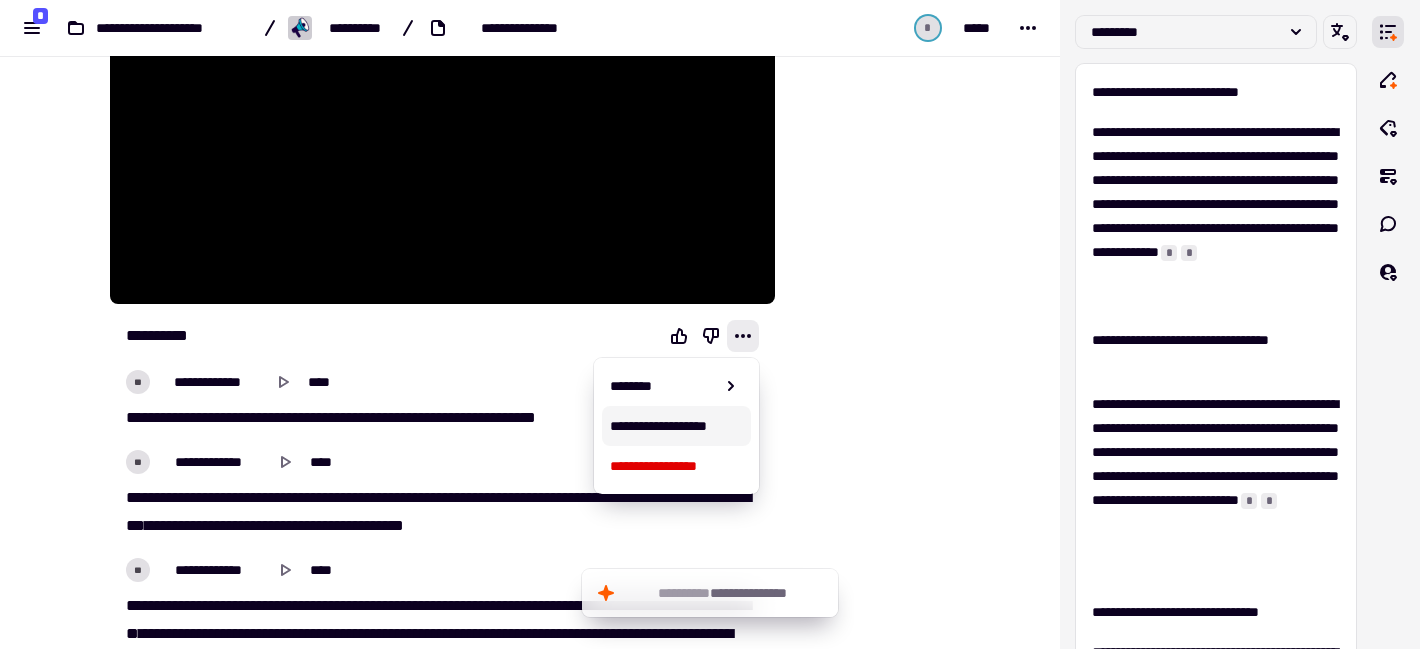 click on "**********" at bounding box center [677, 426] 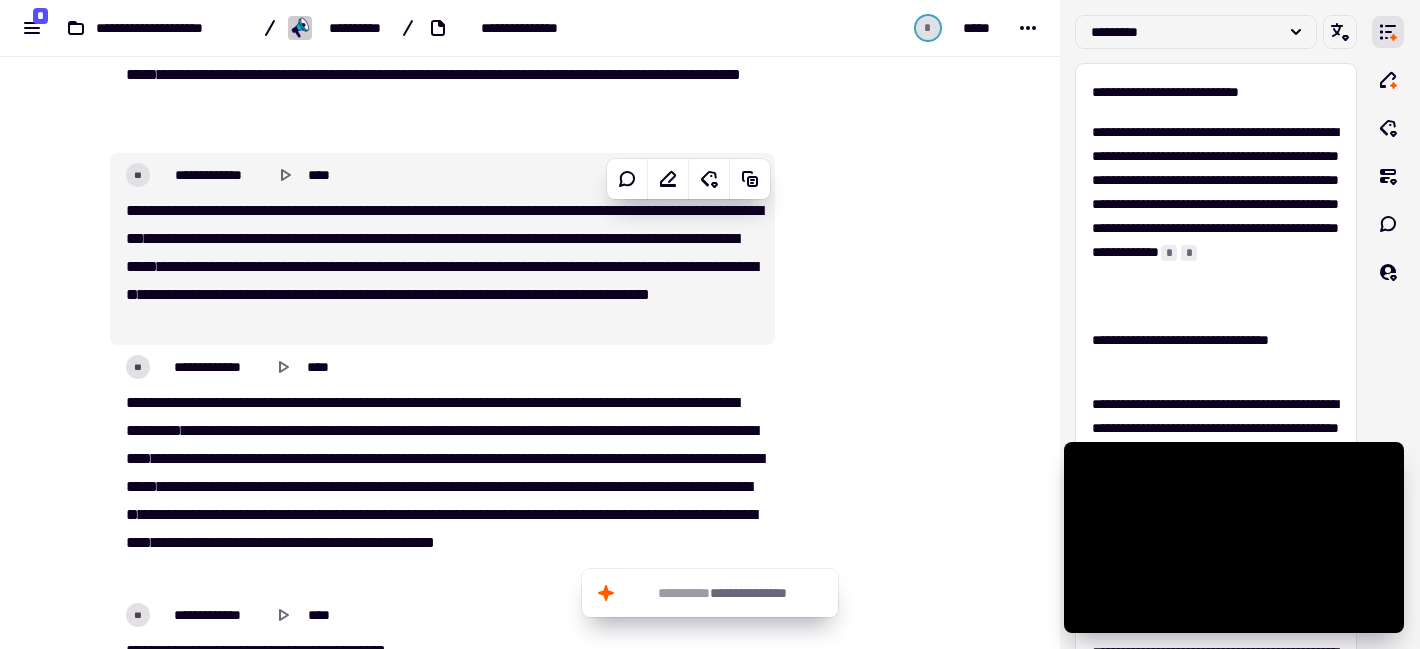 scroll, scrollTop: 995, scrollLeft: 0, axis: vertical 